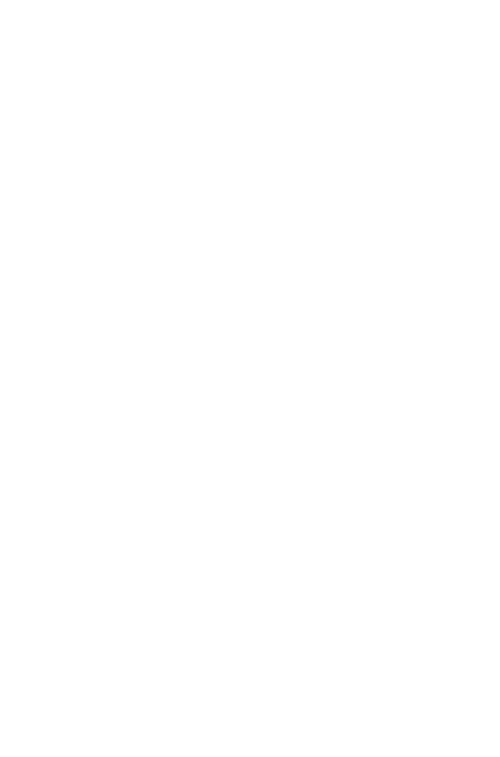 scroll, scrollTop: 0, scrollLeft: 0, axis: both 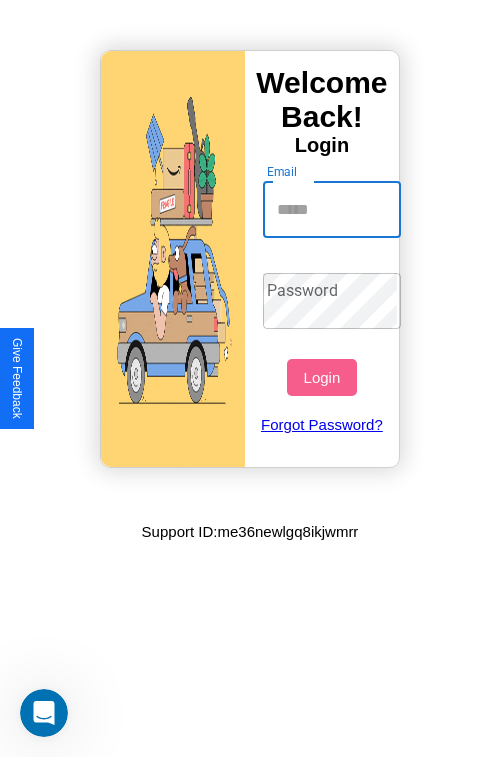 click on "Email" at bounding box center (332, 210) 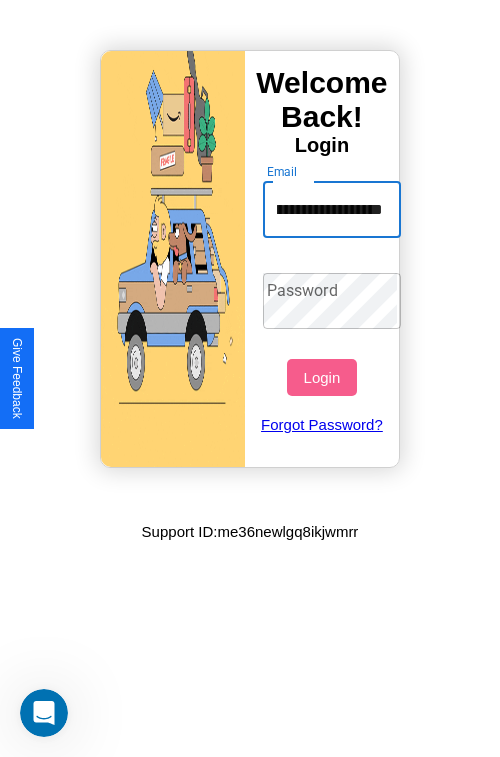 scroll, scrollTop: 0, scrollLeft: 68, axis: horizontal 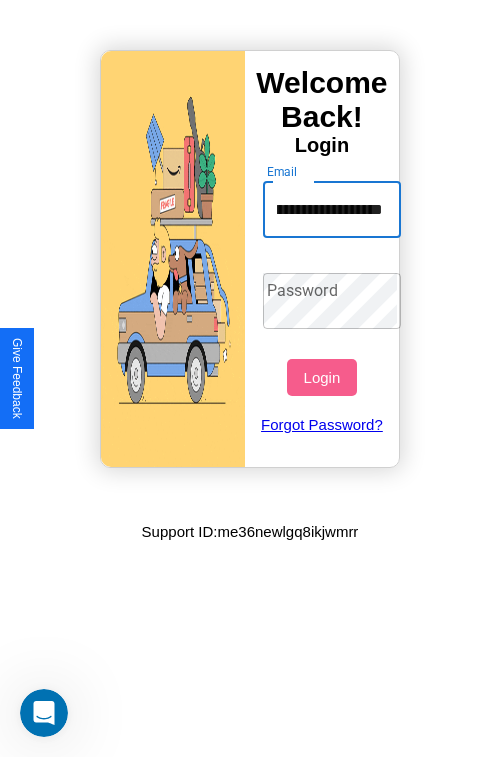 type on "**********" 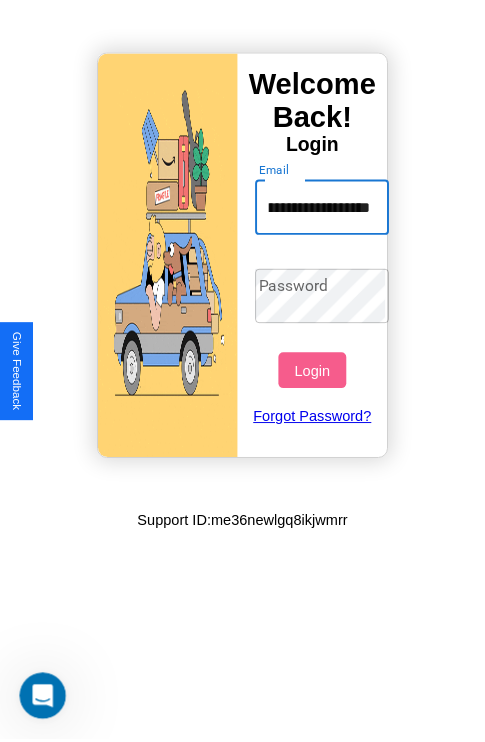 scroll, scrollTop: 0, scrollLeft: 0, axis: both 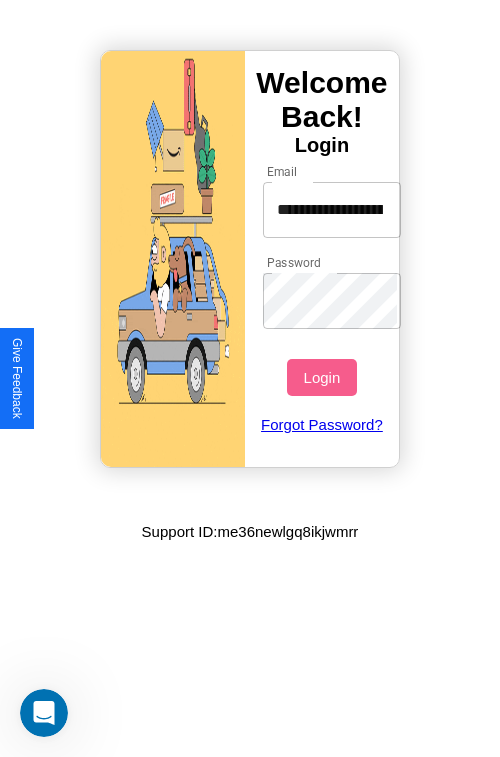 click on "Login" at bounding box center [321, 377] 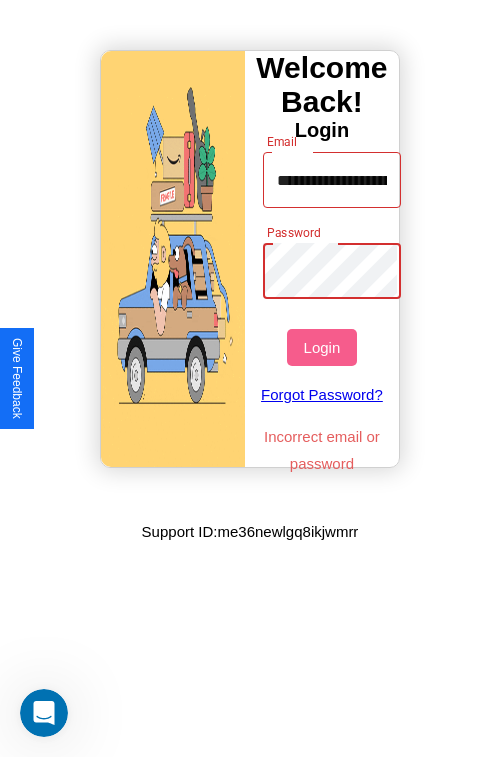 click on "Login" at bounding box center [321, 347] 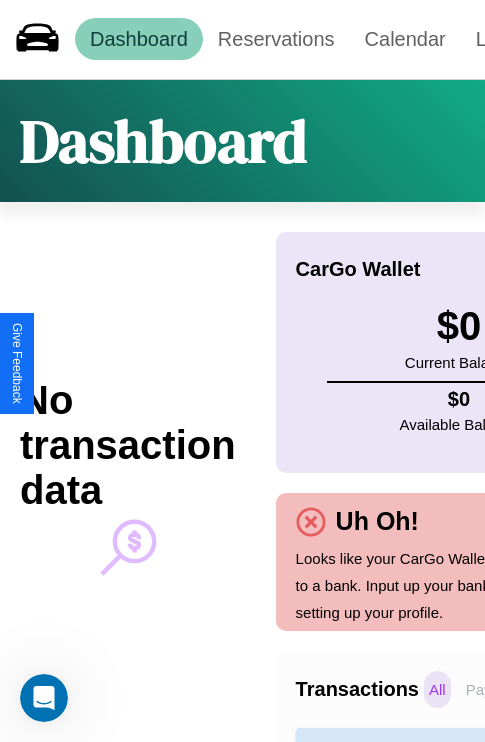scroll, scrollTop: 0, scrollLeft: 0, axis: both 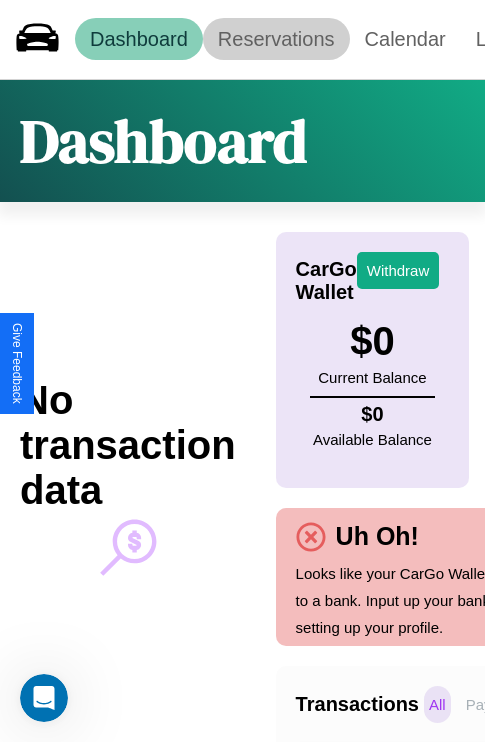 click on "Reservations" at bounding box center (276, 39) 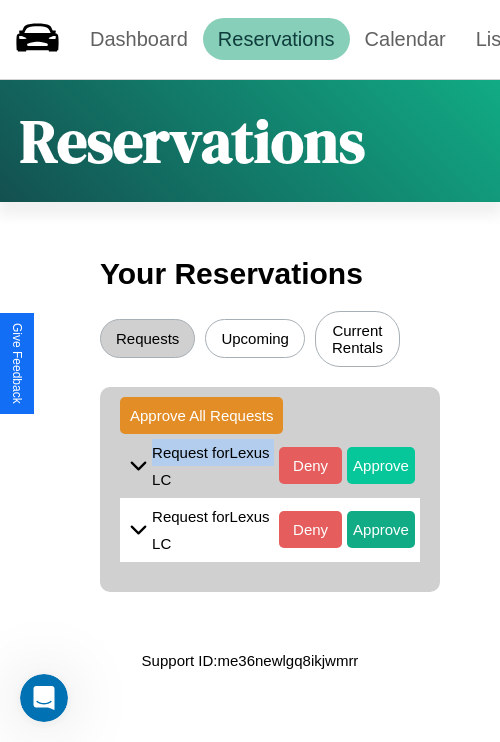 click on "Approve" at bounding box center (381, 465) 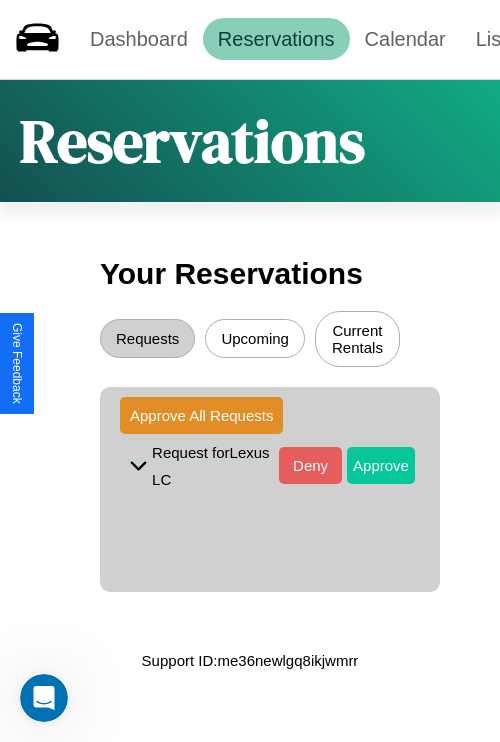 click on "Approve" at bounding box center (381, 465) 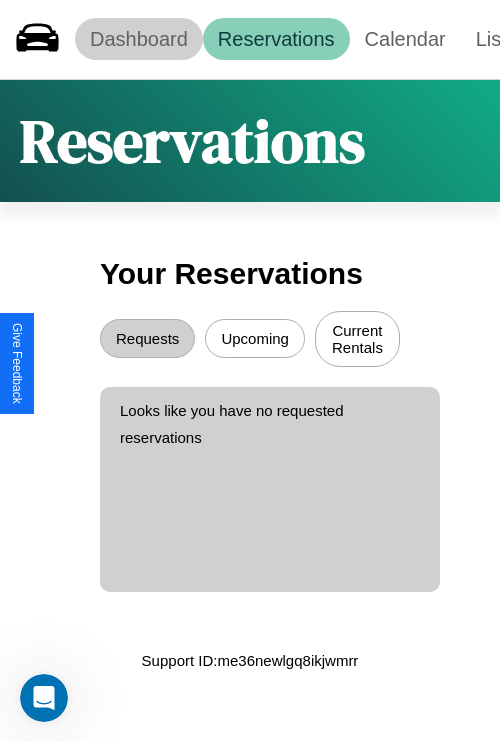 click on "Dashboard" at bounding box center (139, 39) 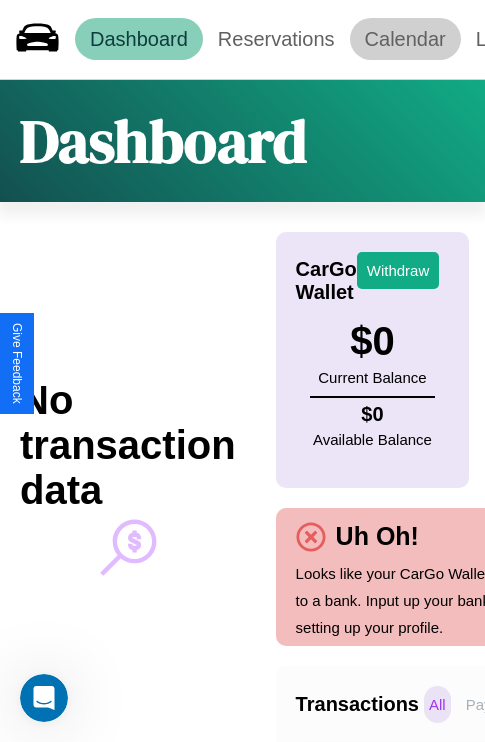 click on "Calendar" at bounding box center [405, 39] 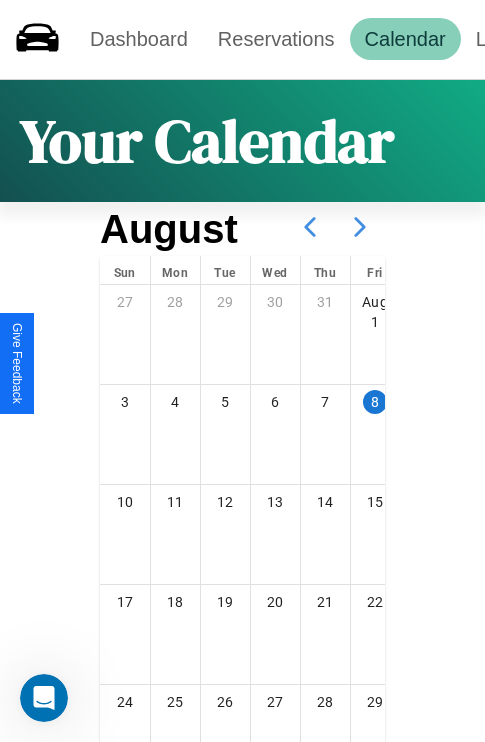 click 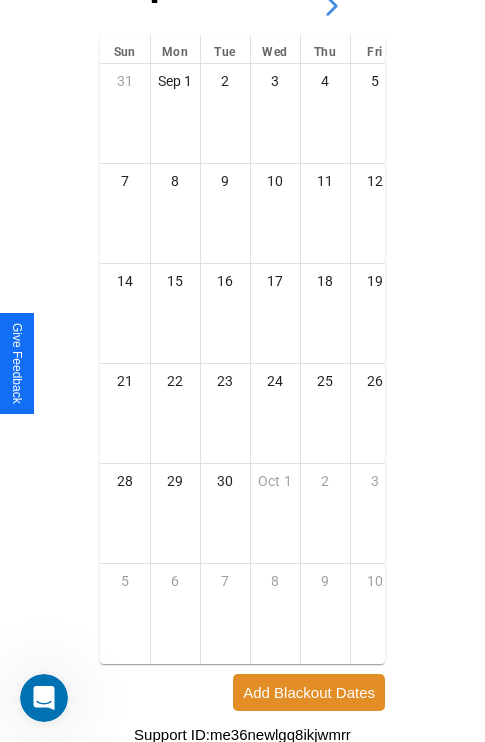 scroll, scrollTop: 296, scrollLeft: 0, axis: vertical 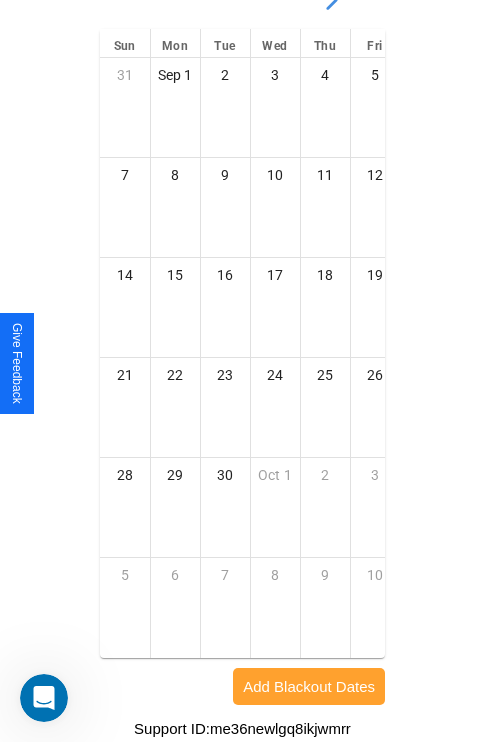 click on "Add Blackout Dates" at bounding box center (309, 686) 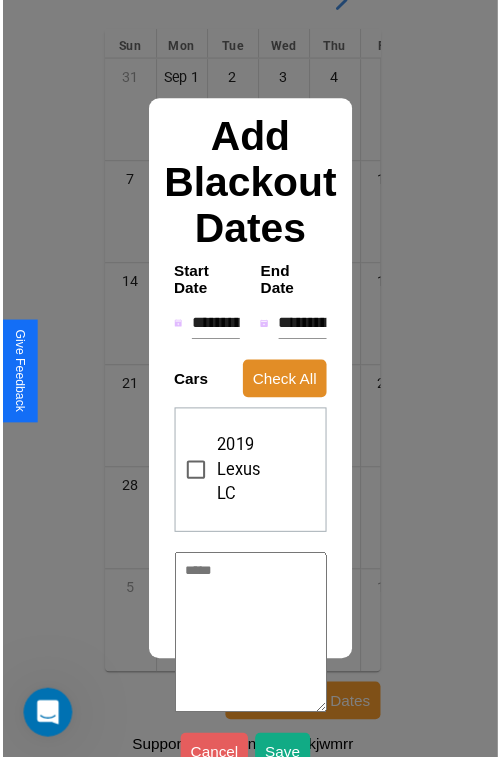scroll, scrollTop: 281, scrollLeft: 0, axis: vertical 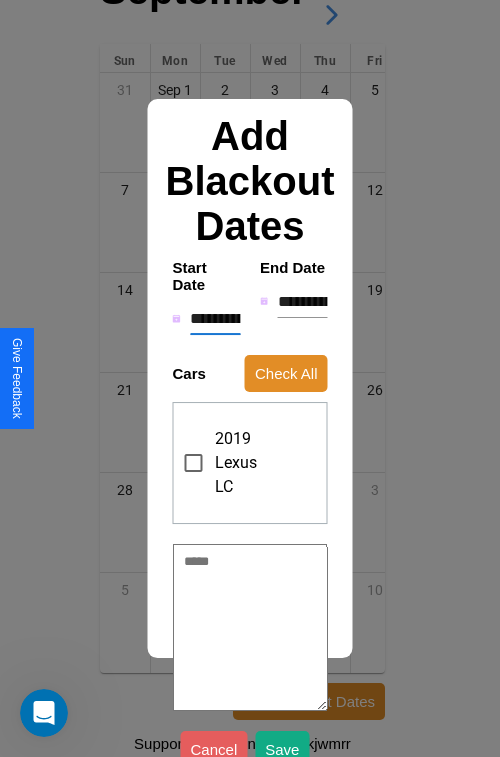 click on "**********" at bounding box center (215, 319) 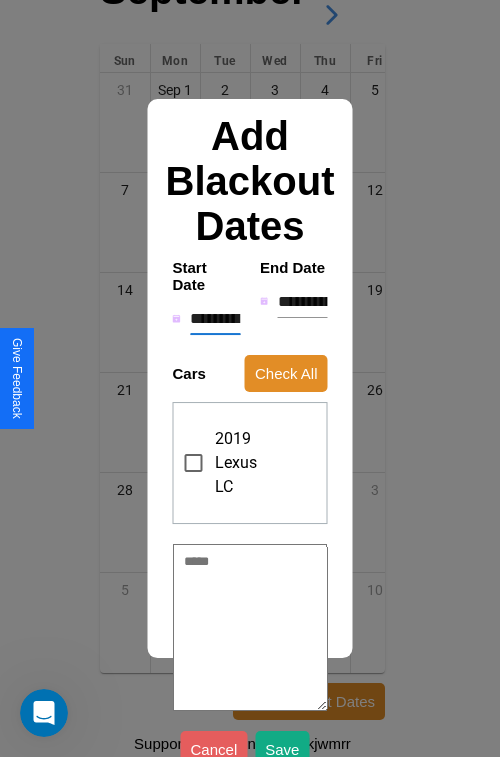 type on "*" 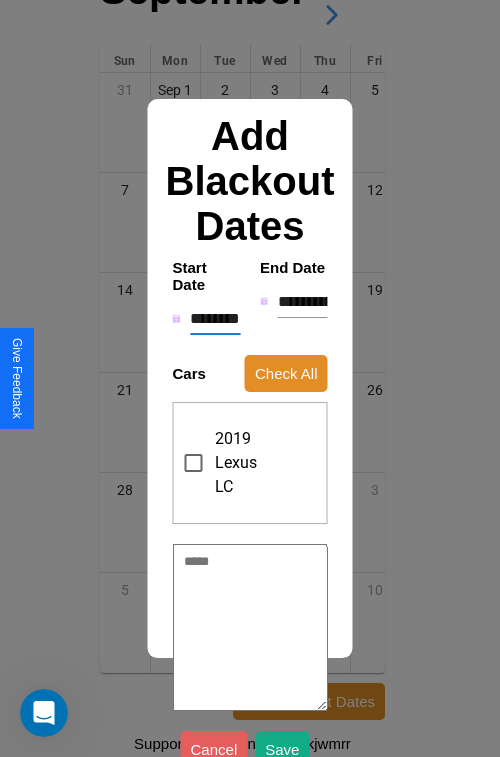 type on "*" 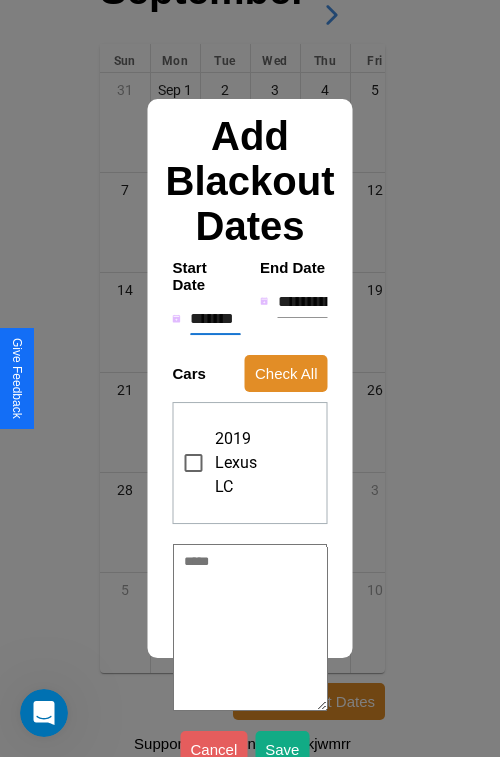 type on "*" 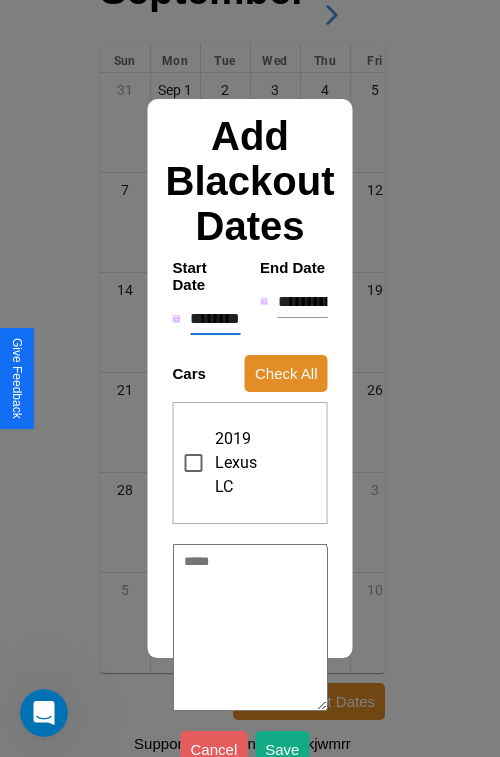 type on "*" 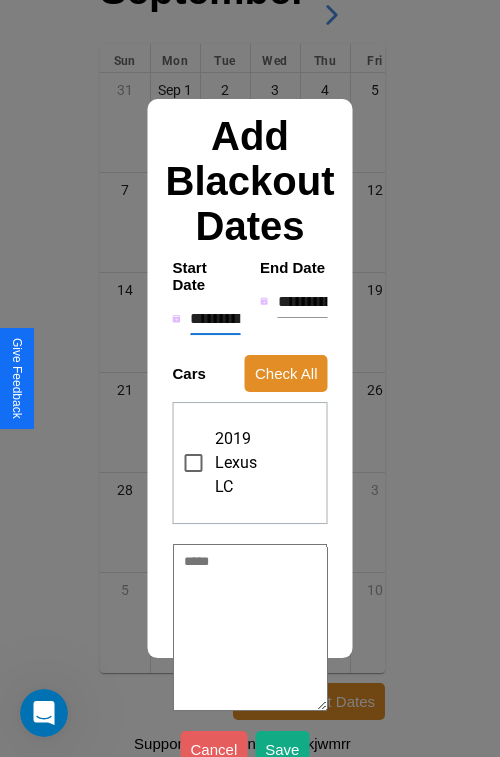 type on "*" 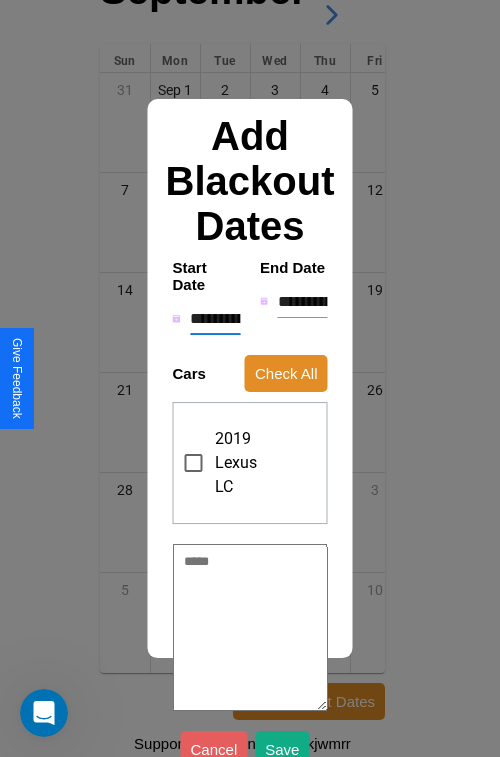 type on "*" 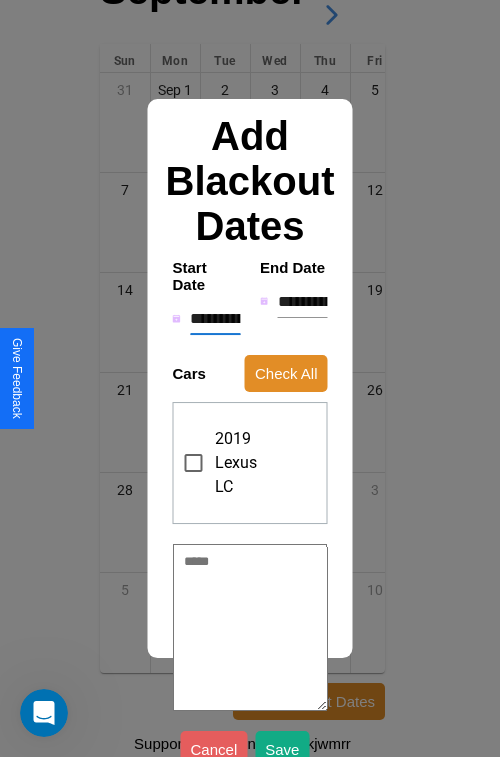 type on "*" 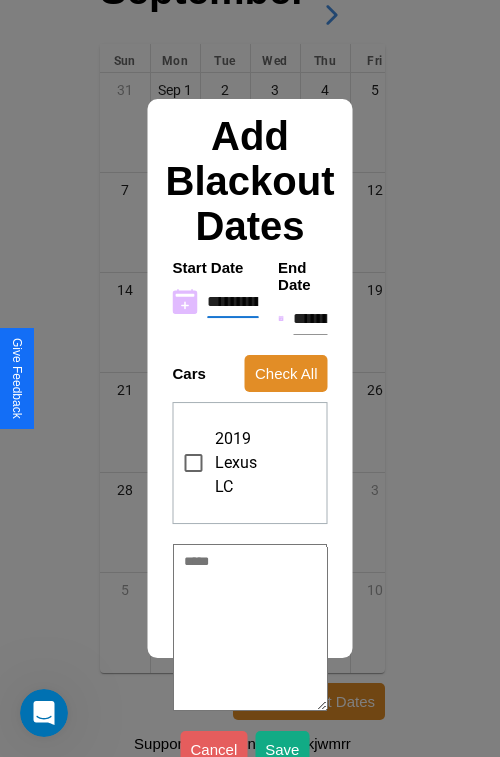 type on "**********" 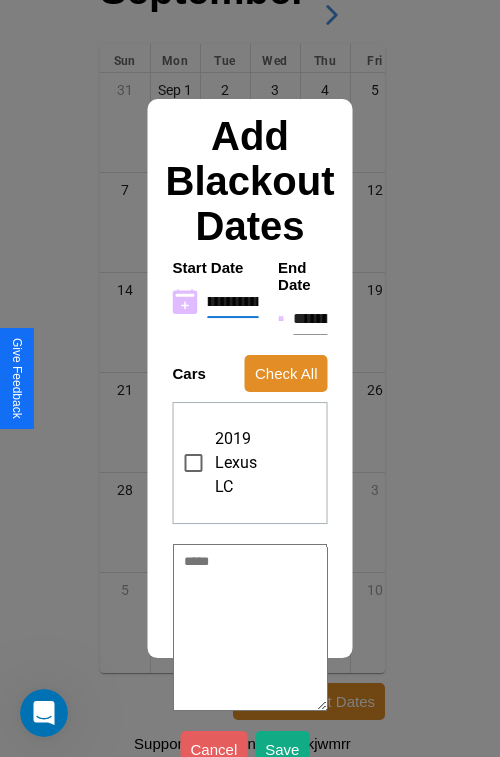 type on "**********" 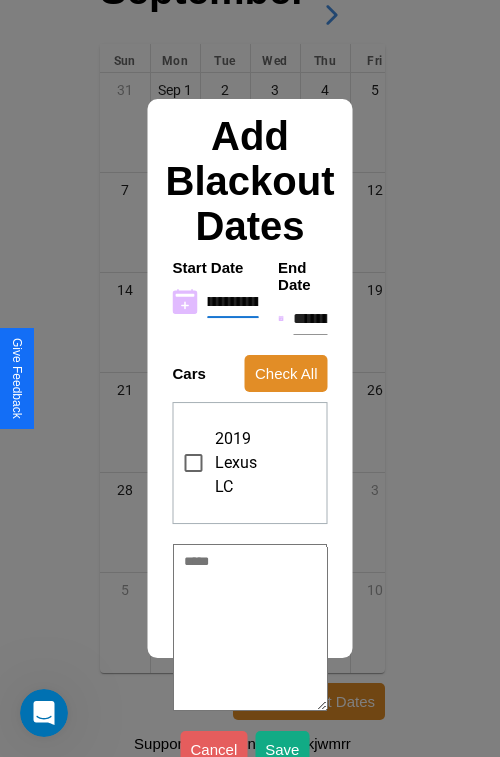 type on "**********" 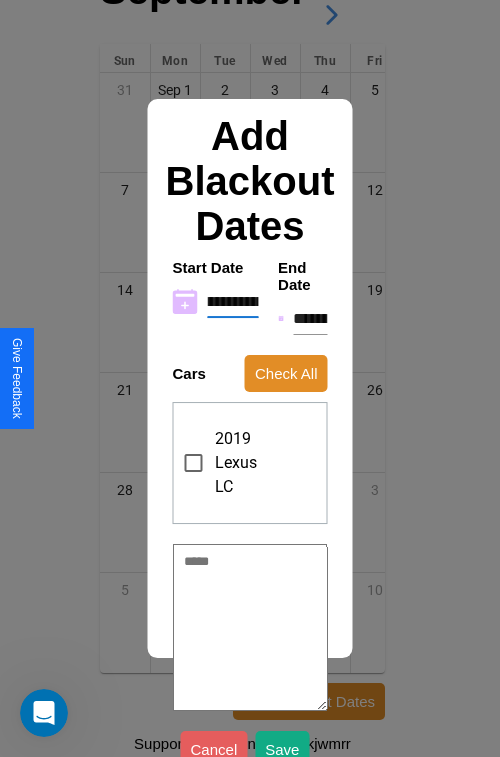 type on "**********" 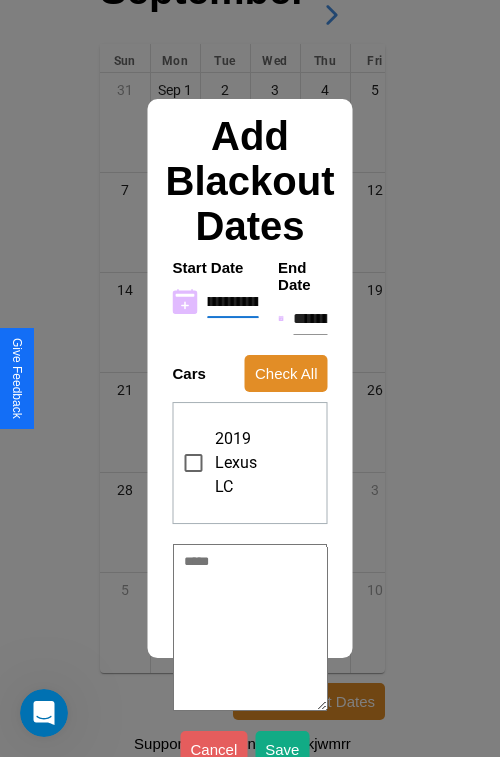type on "**********" 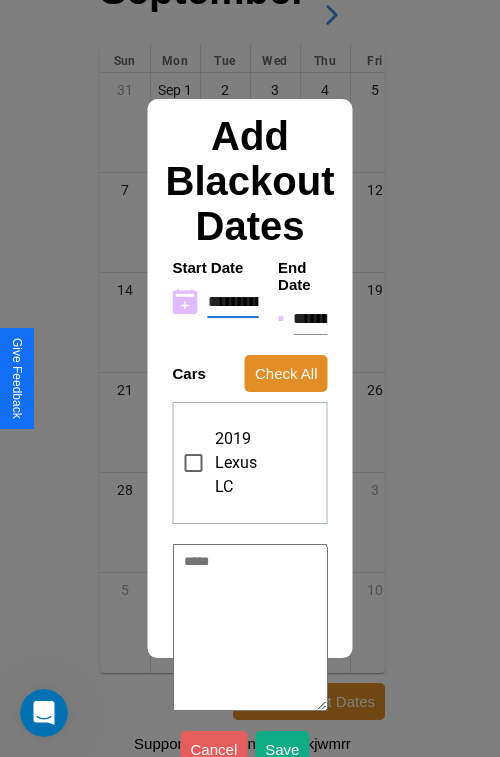 click on "**********" at bounding box center [310, 319] 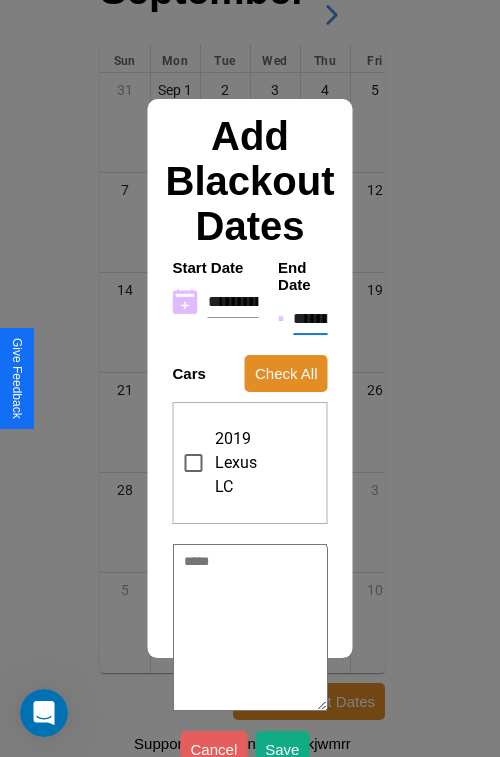 type on "********" 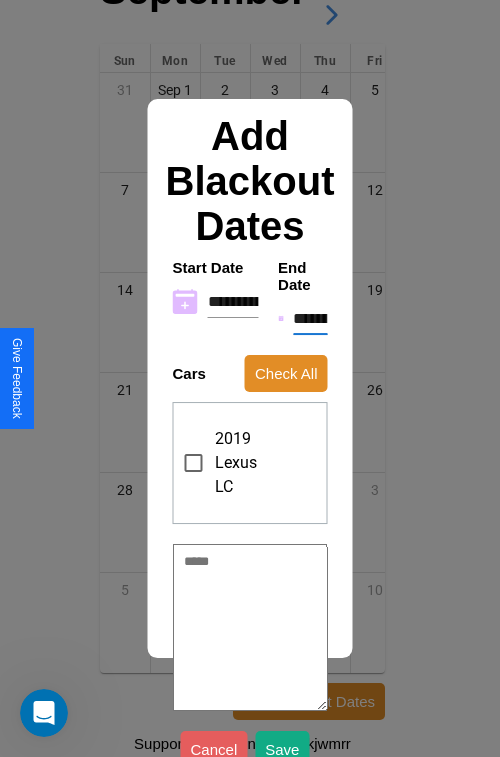 type on "*" 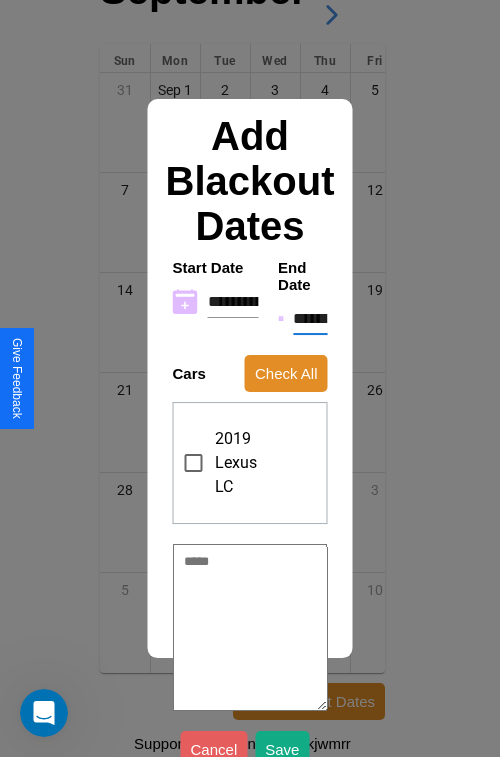 type on "*" 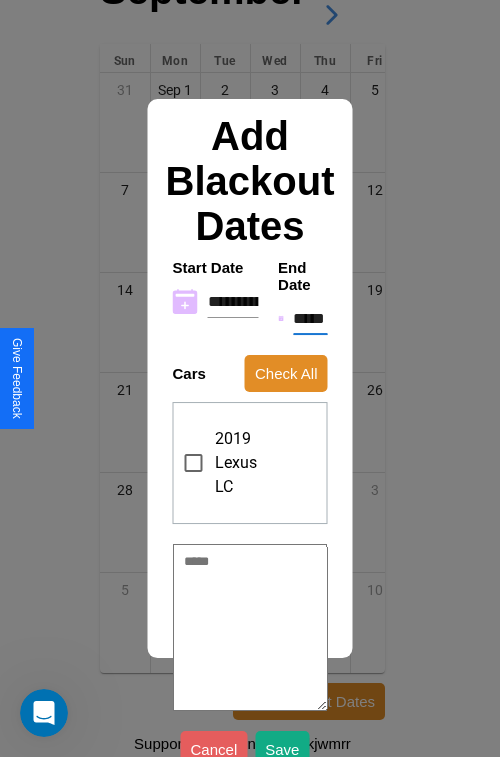 type on "*" 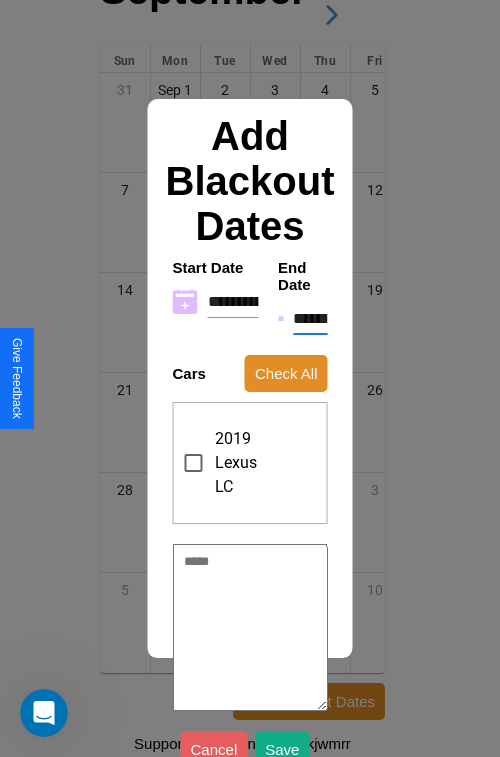type on "*" 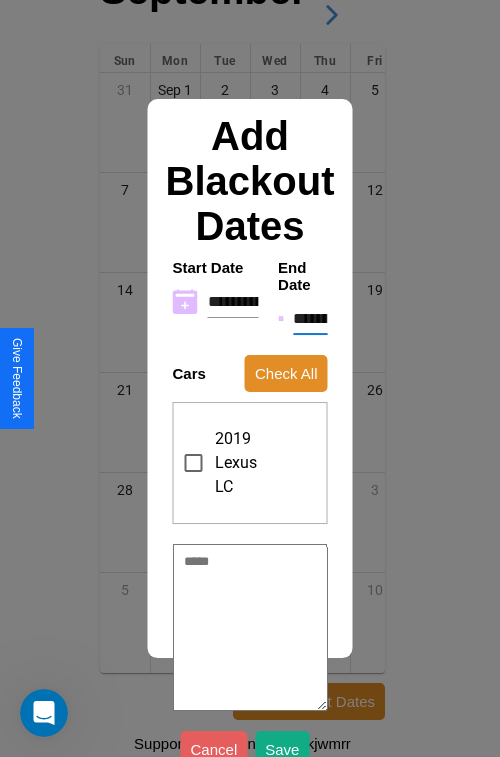 type on "*" 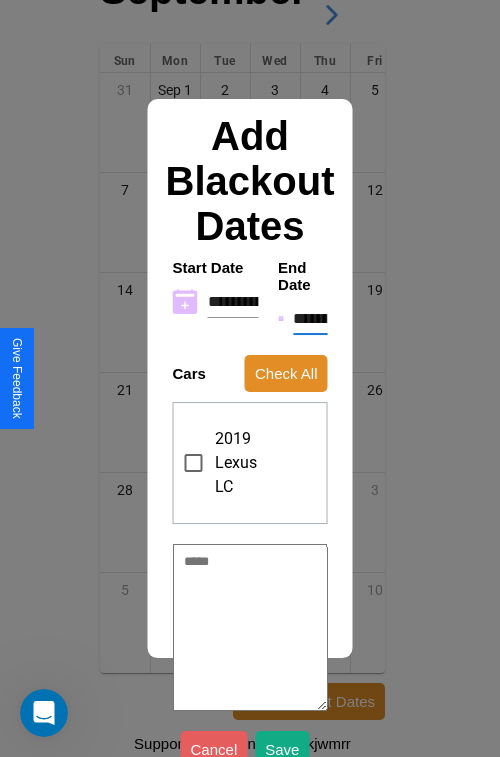 type on "*" 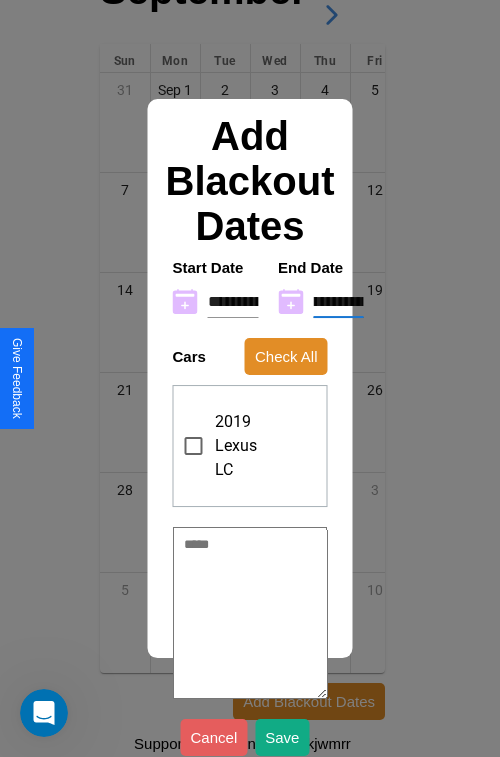 type on "**********" 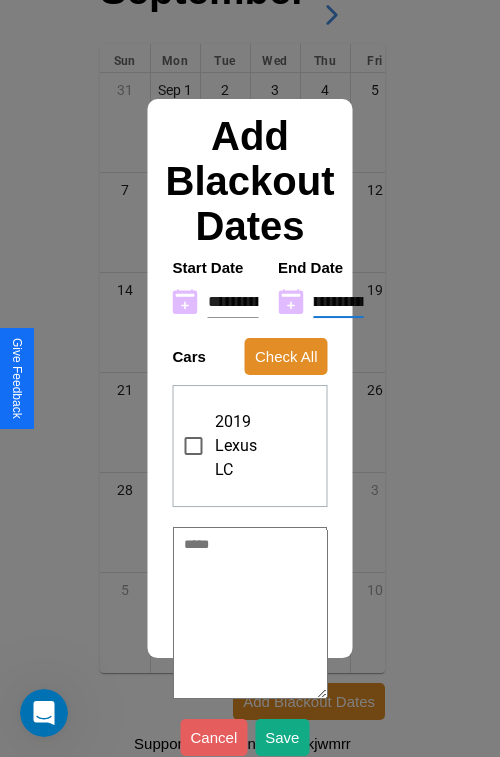 type on "*" 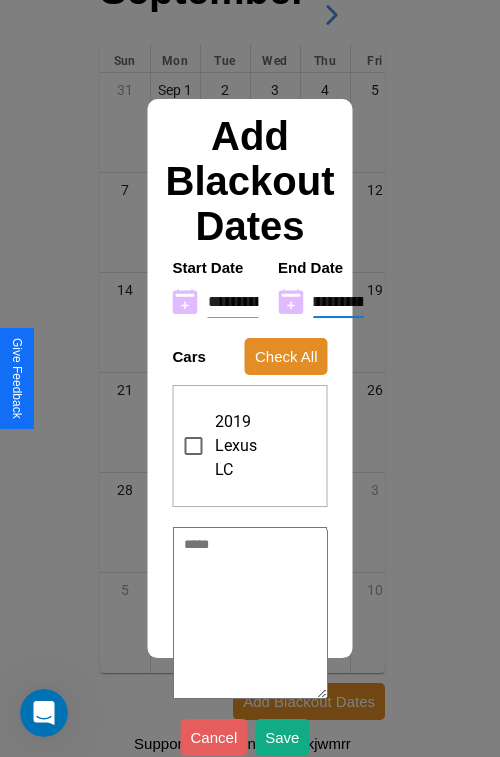 type on "**********" 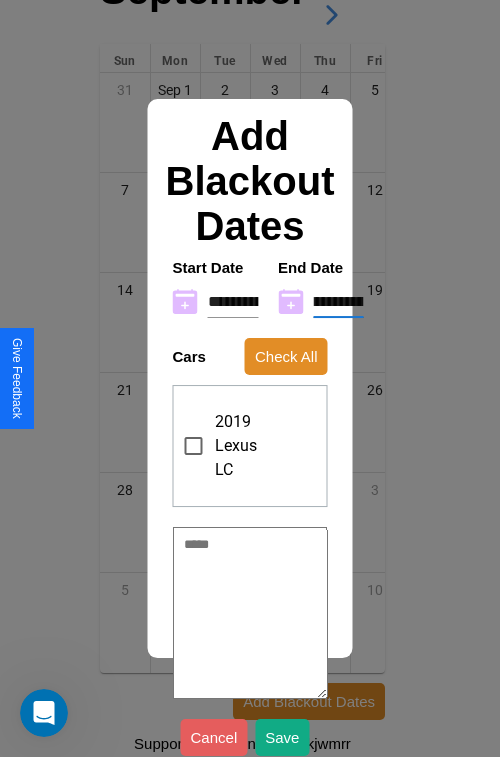 type on "*" 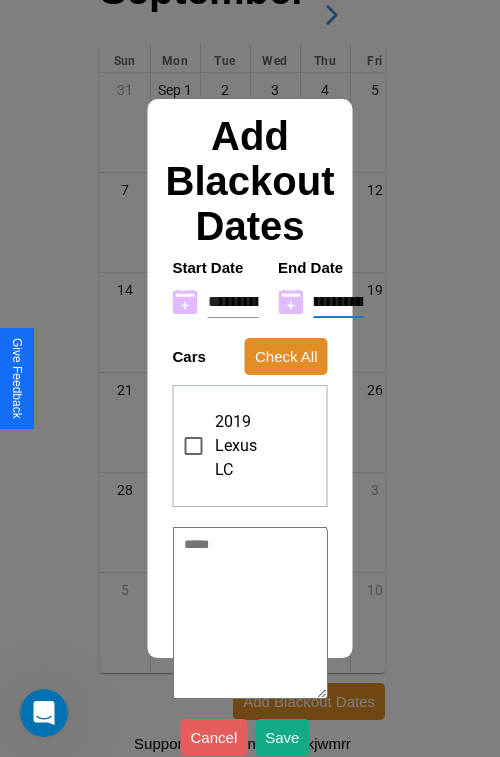 type on "**********" 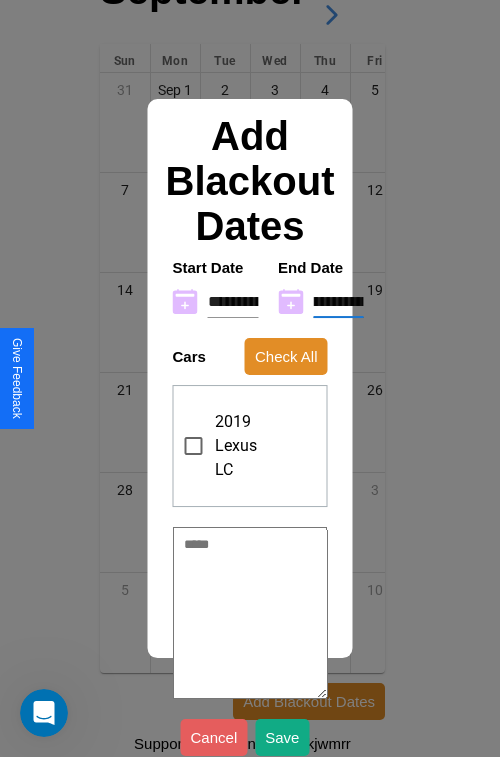 type on "*" 